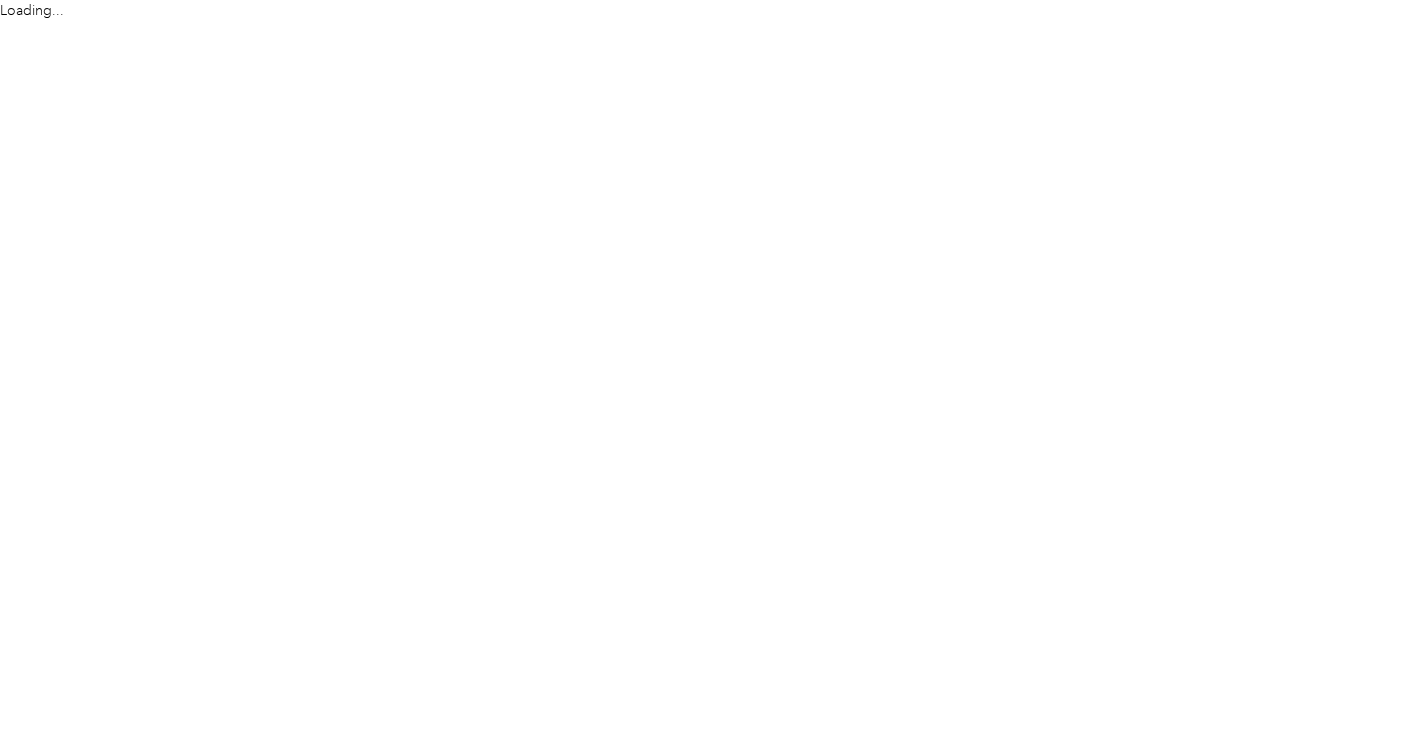 scroll, scrollTop: 0, scrollLeft: 0, axis: both 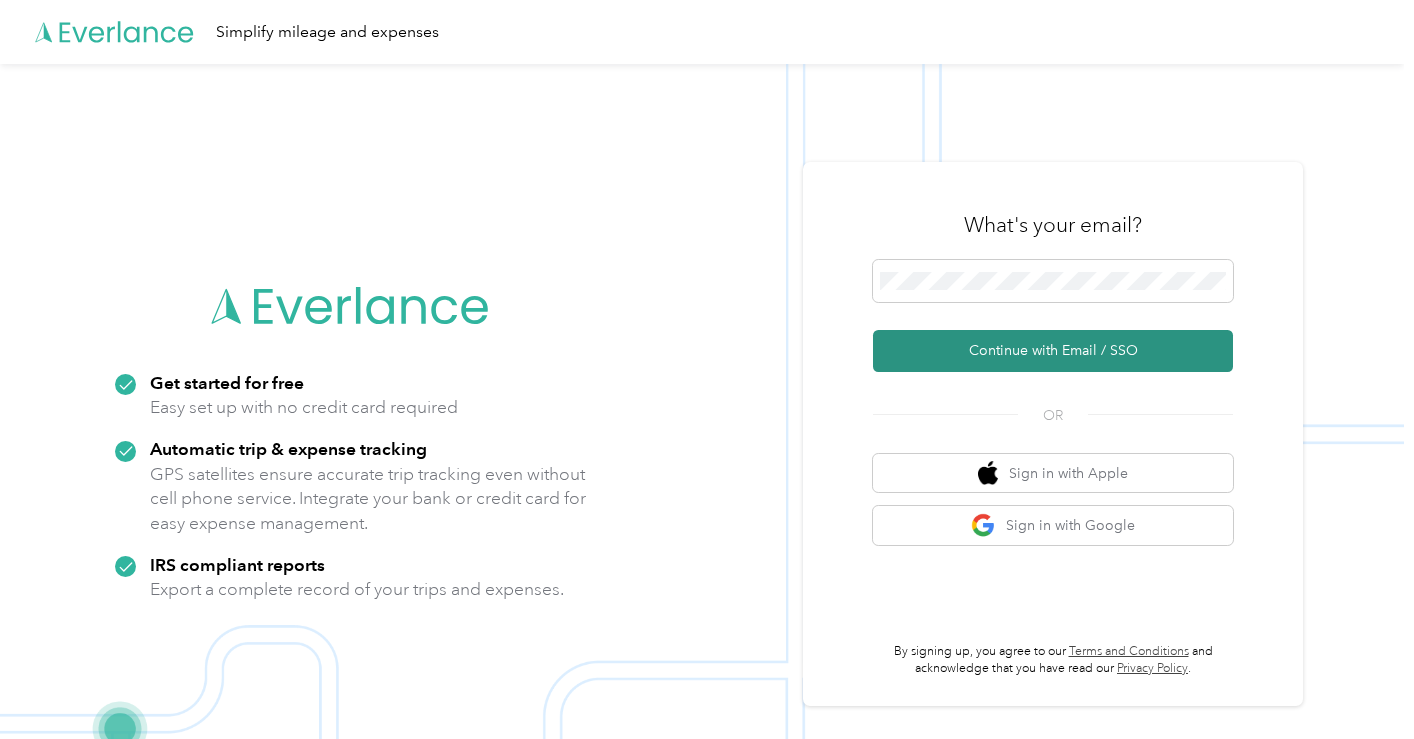 click on "Continue with Email / SSO" at bounding box center (1053, 351) 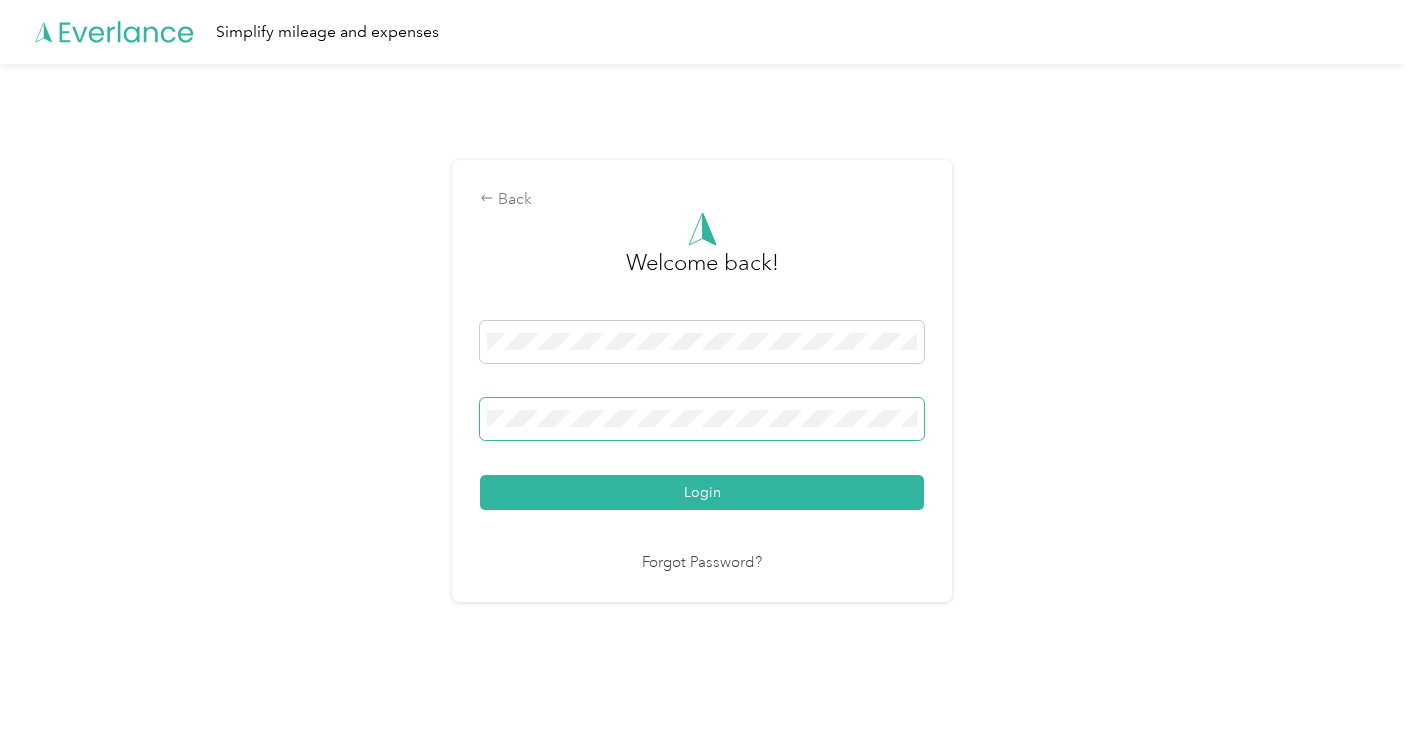 click at bounding box center [702, 419] 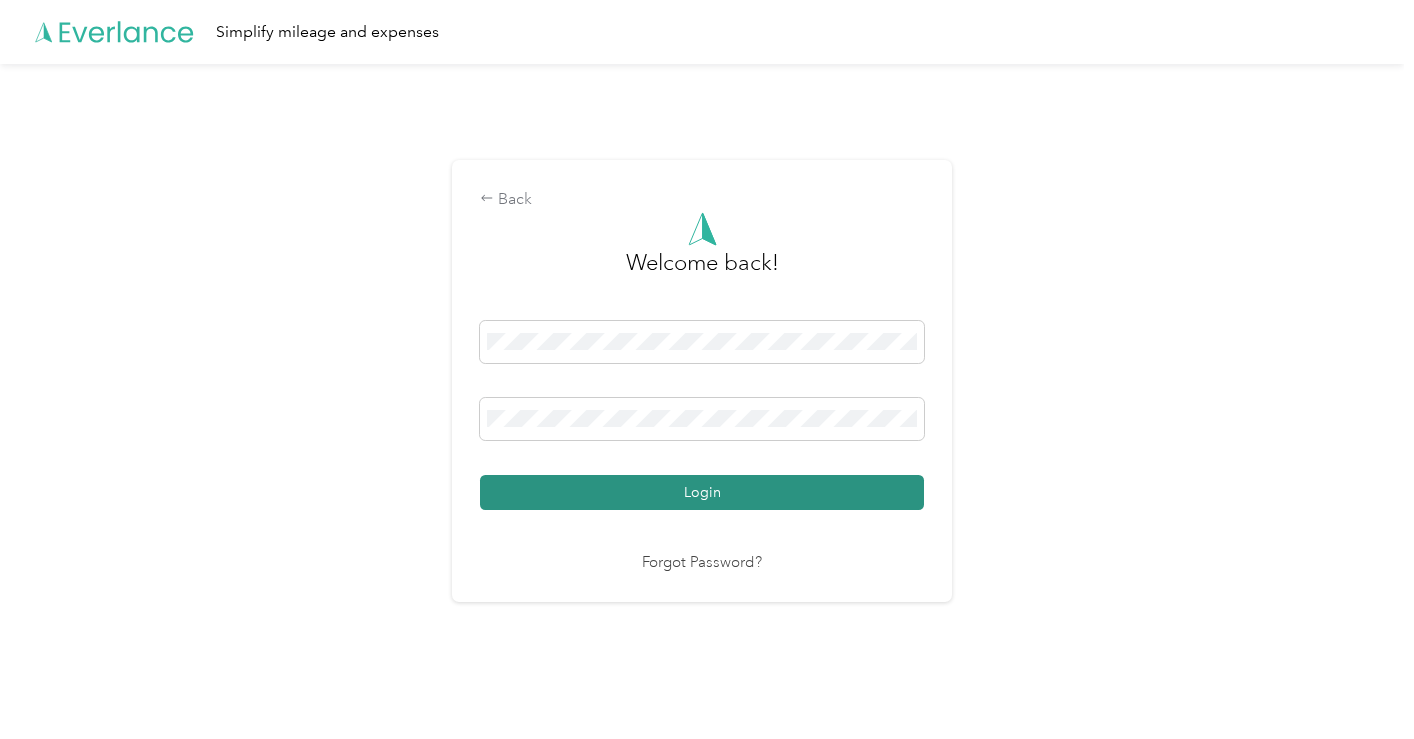click on "Login" at bounding box center (702, 492) 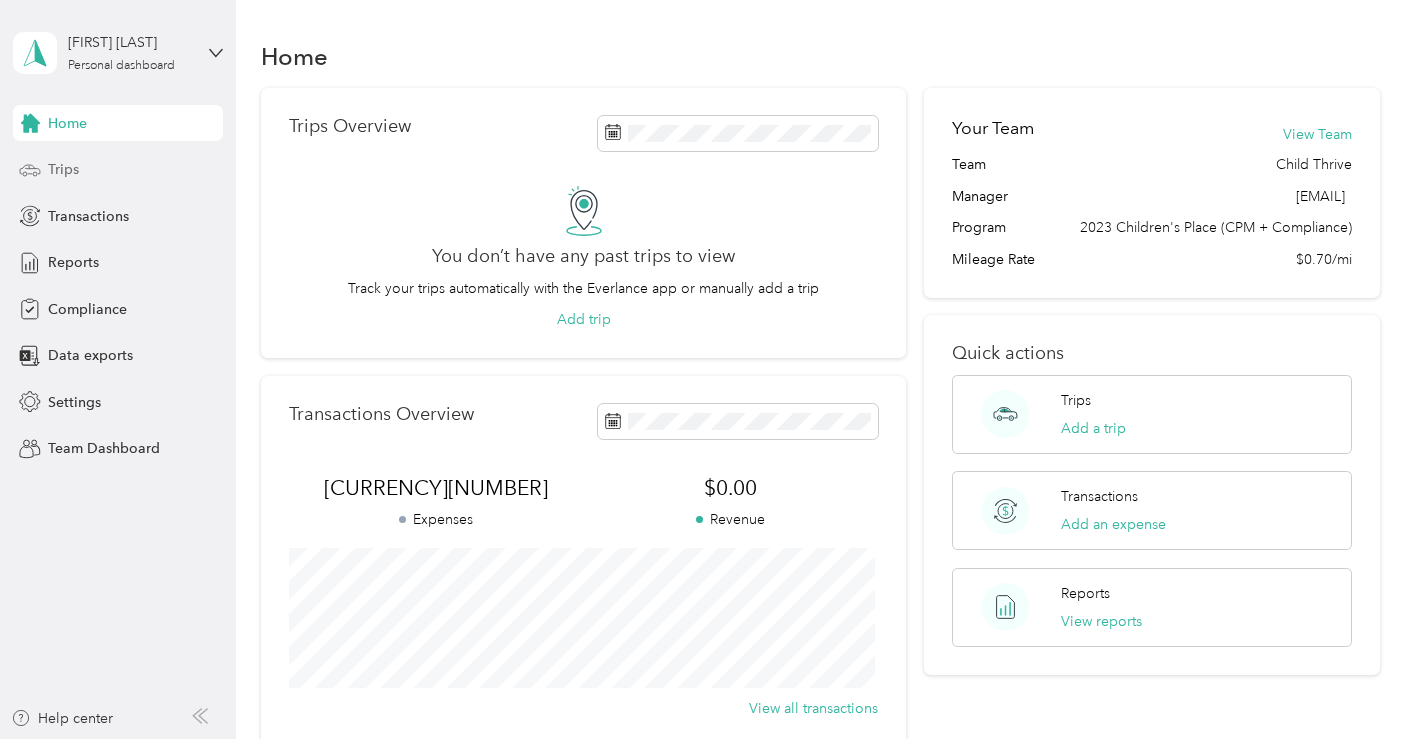 click on "Trips" at bounding box center (118, 170) 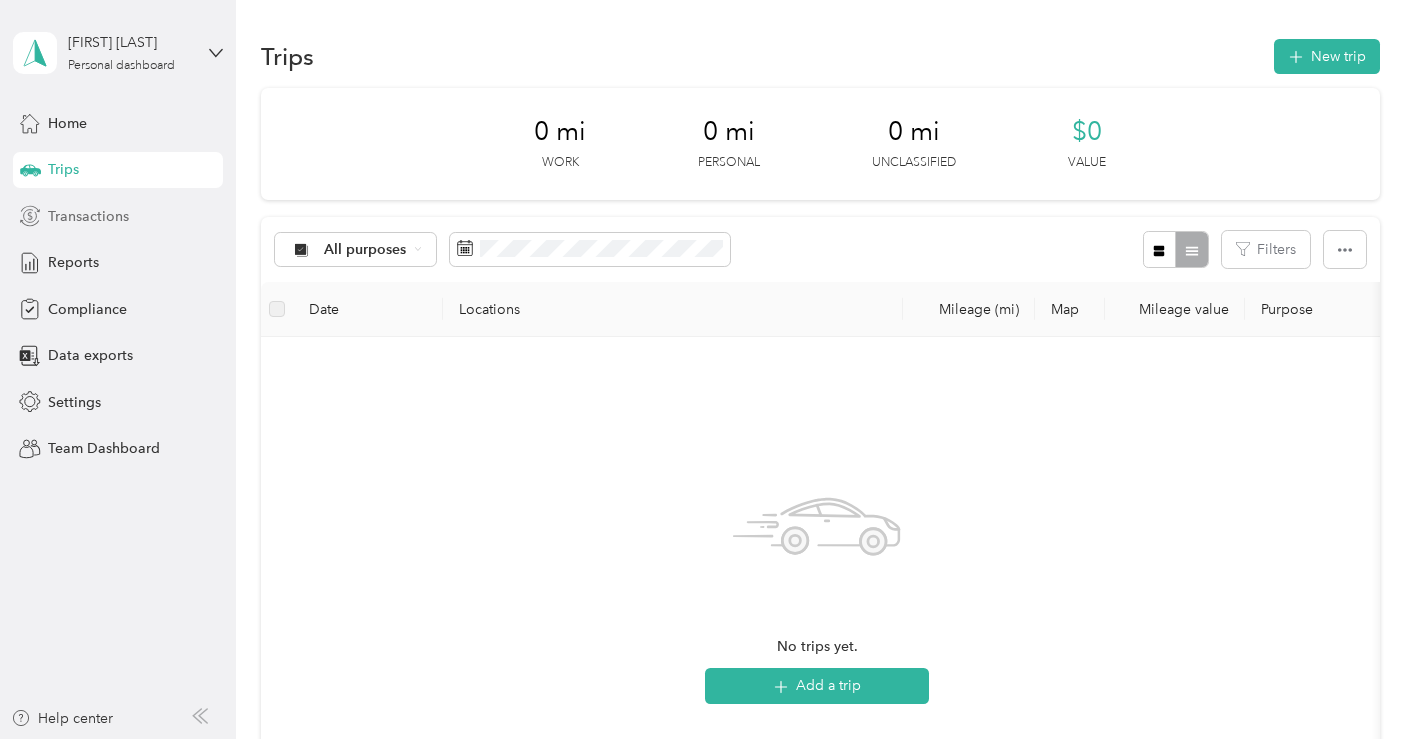 click on "Transactions" at bounding box center (88, 216) 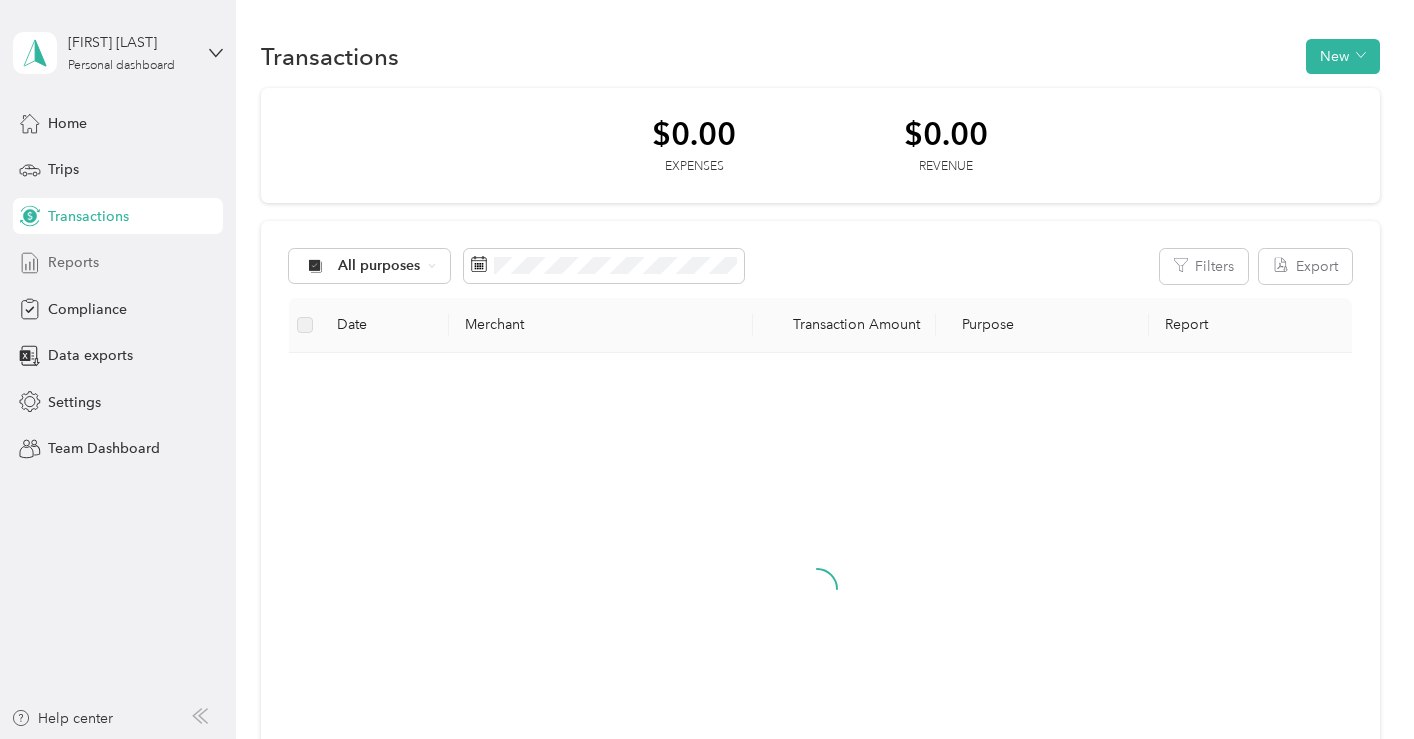 click on "Reports" at bounding box center [73, 262] 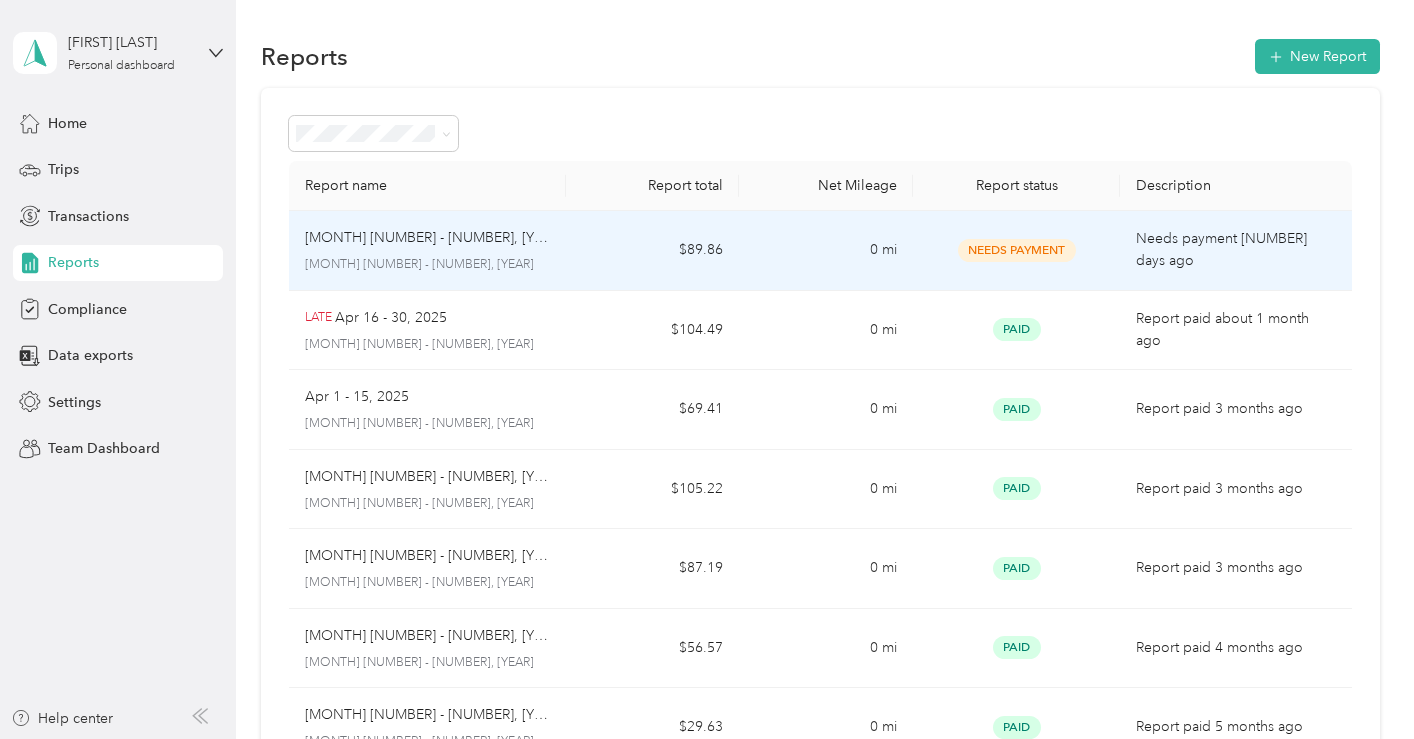 click on "0 mi" at bounding box center [825, 251] 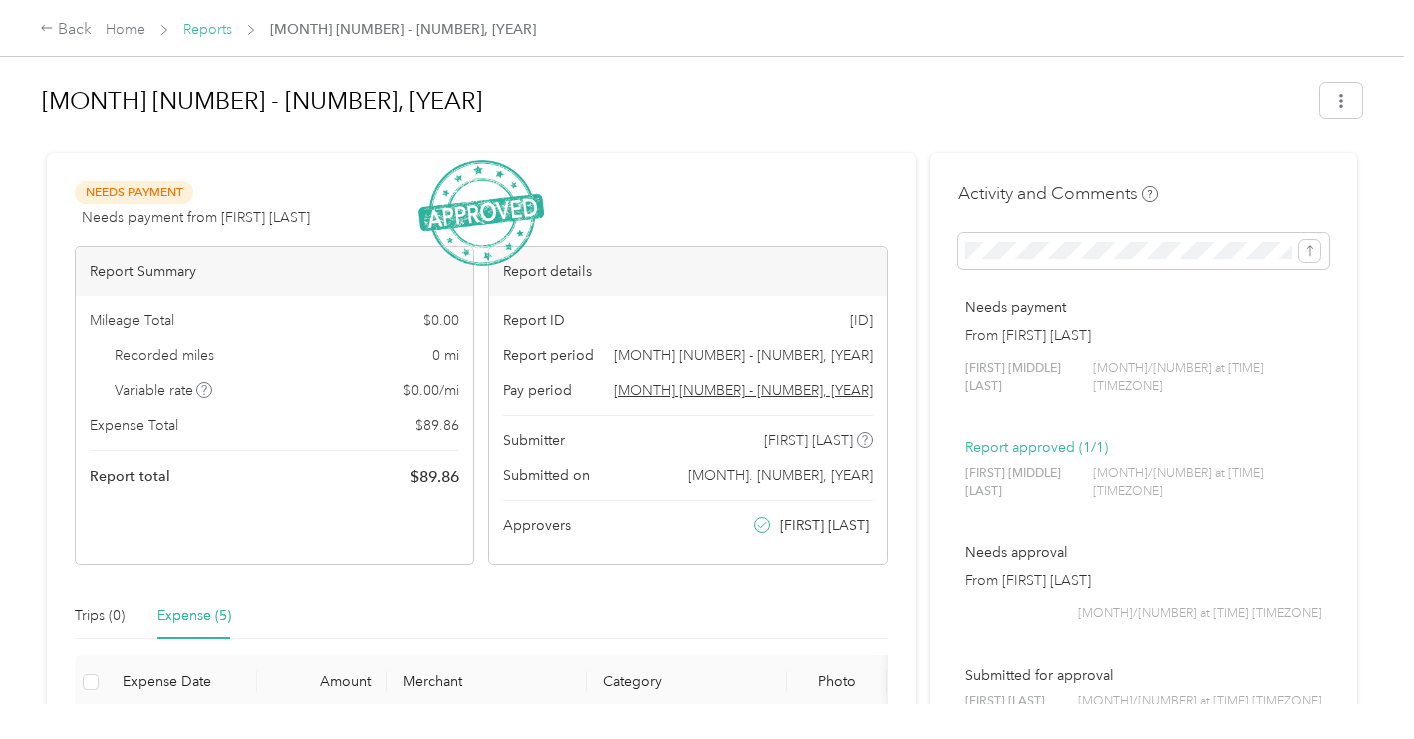 click on "Reports" at bounding box center [207, 29] 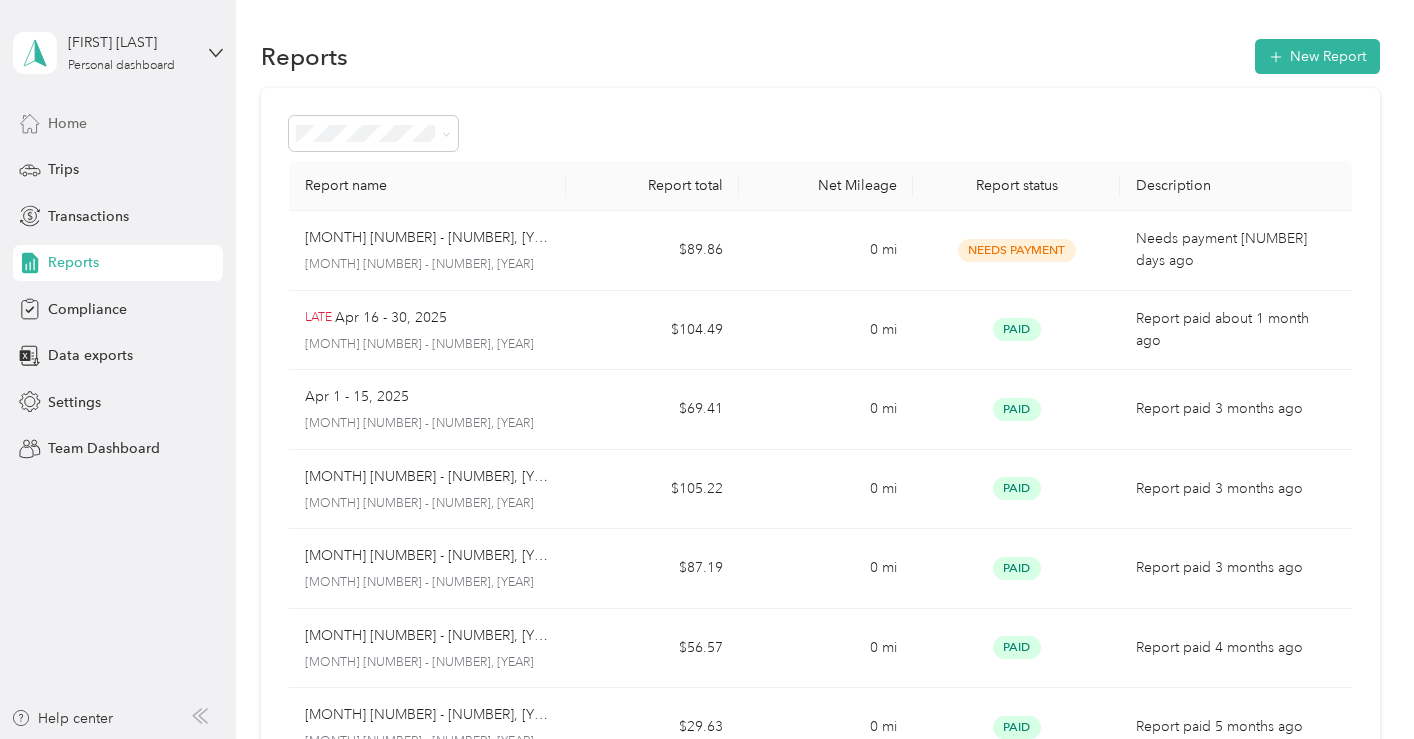 click on "Home" at bounding box center [118, 123] 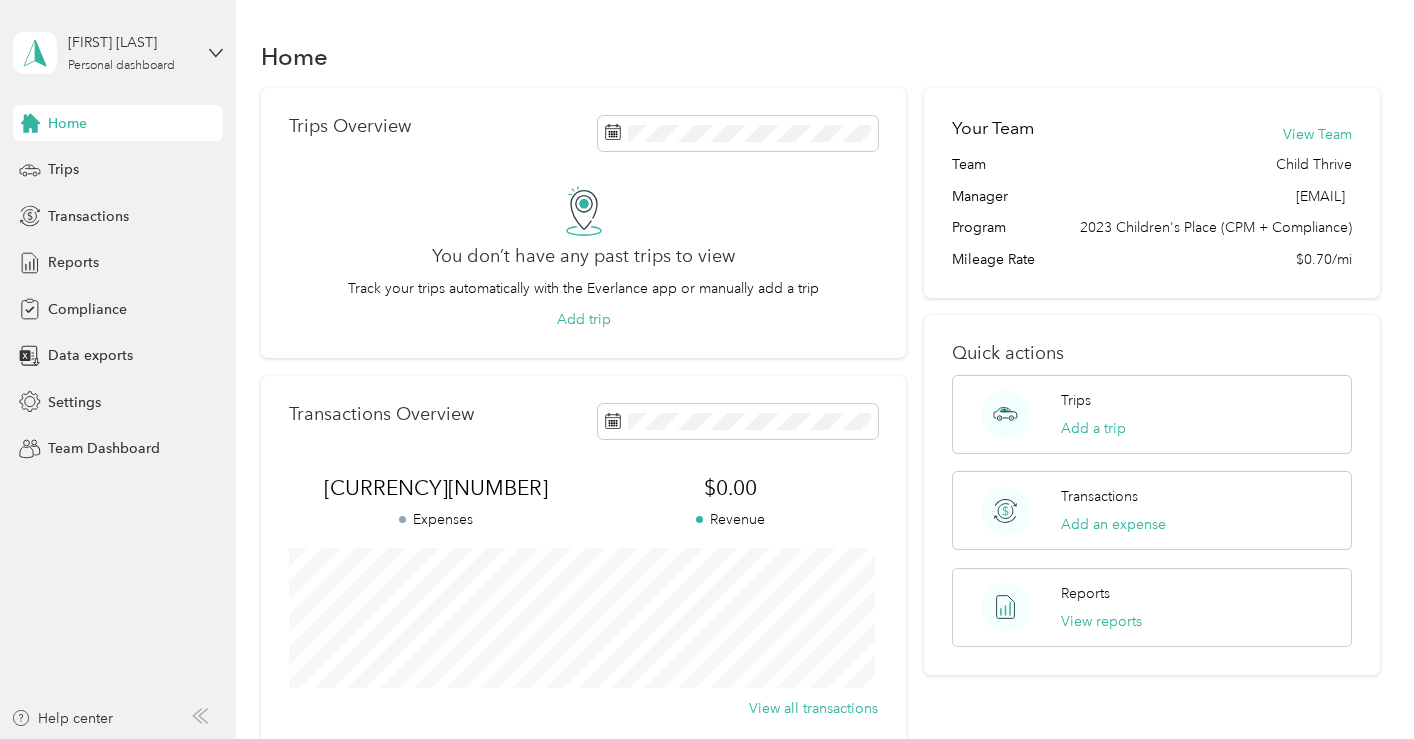 click on "Home" at bounding box center (820, 56) 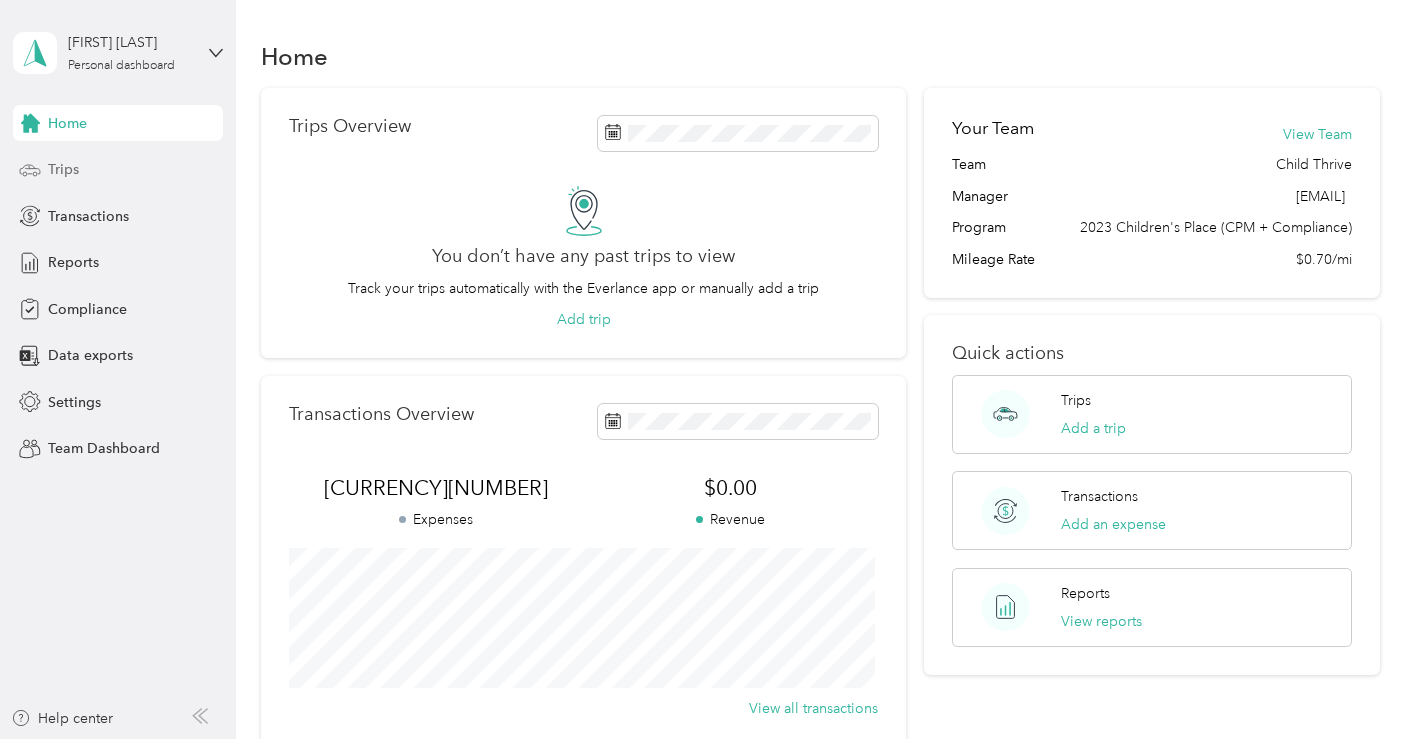 click on "Trips" at bounding box center (63, 169) 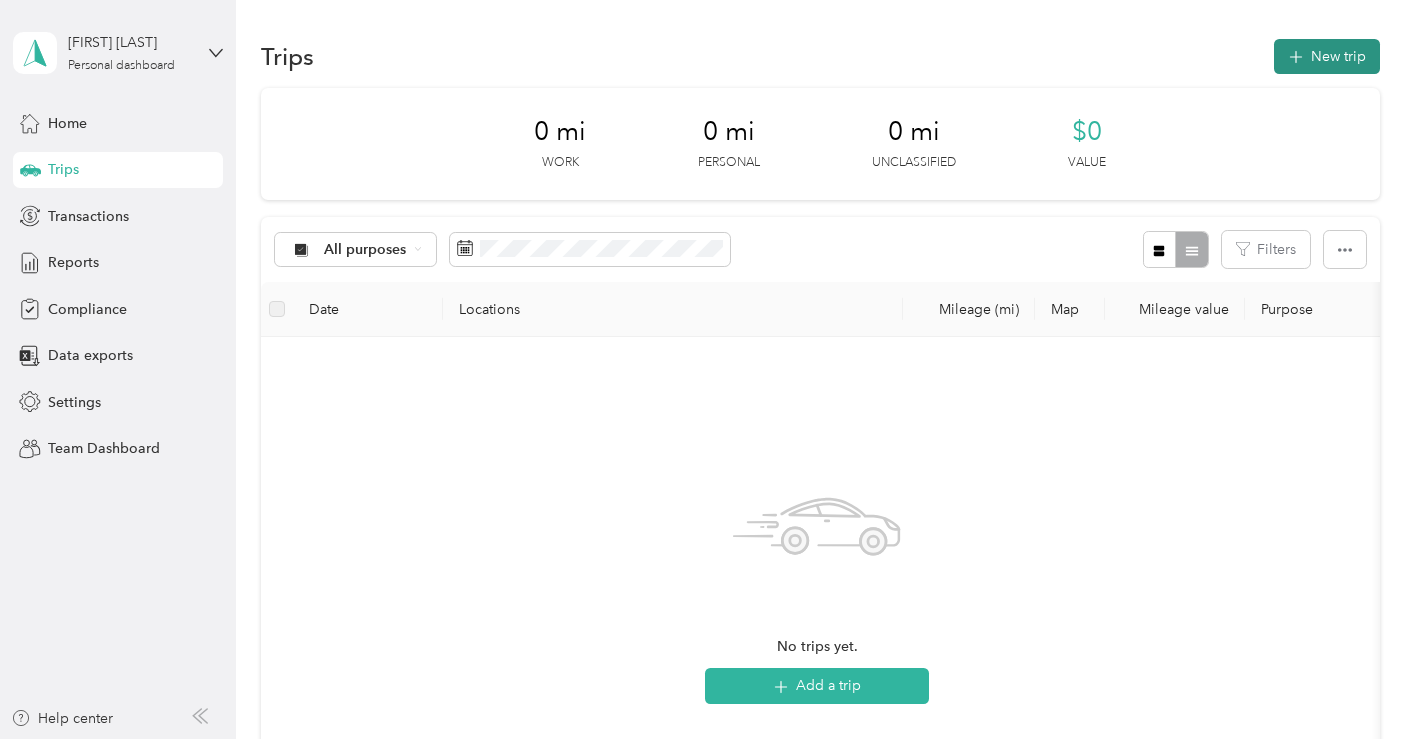 click 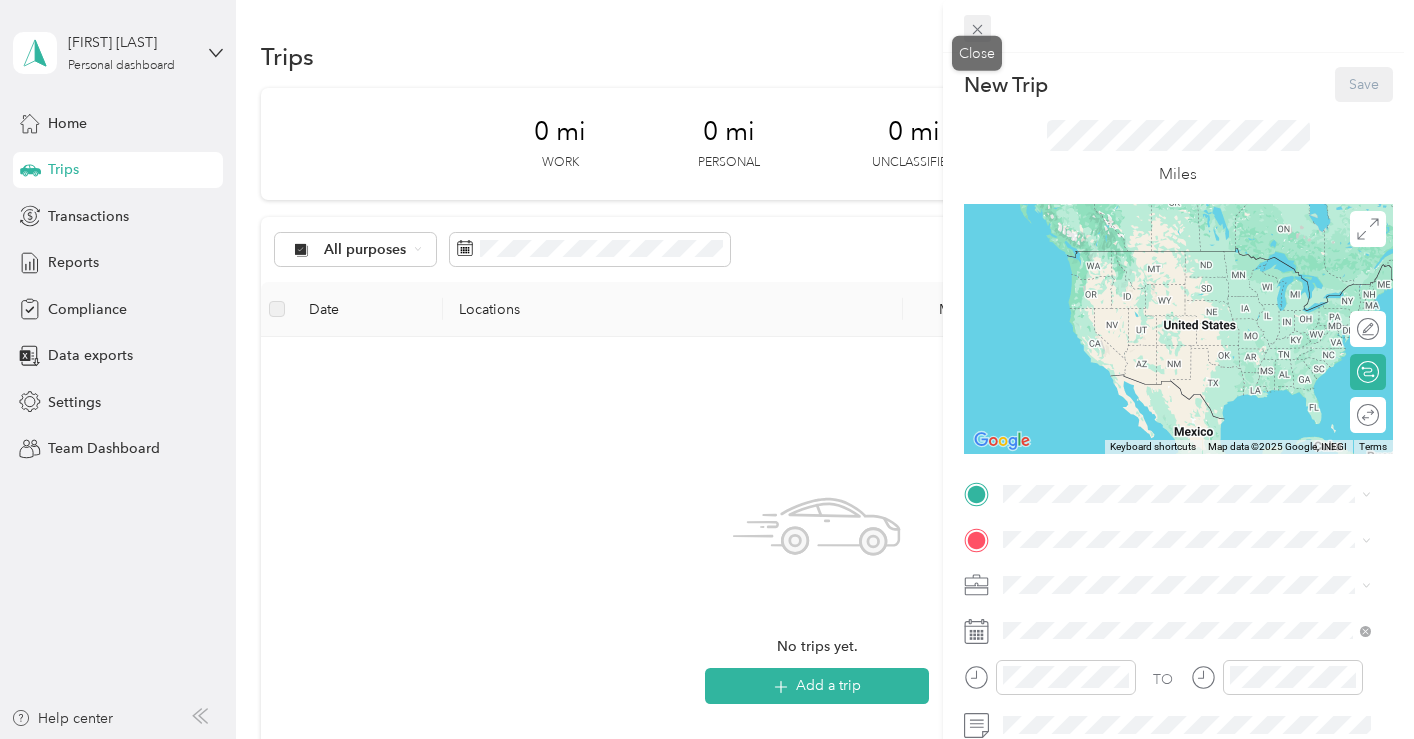 click 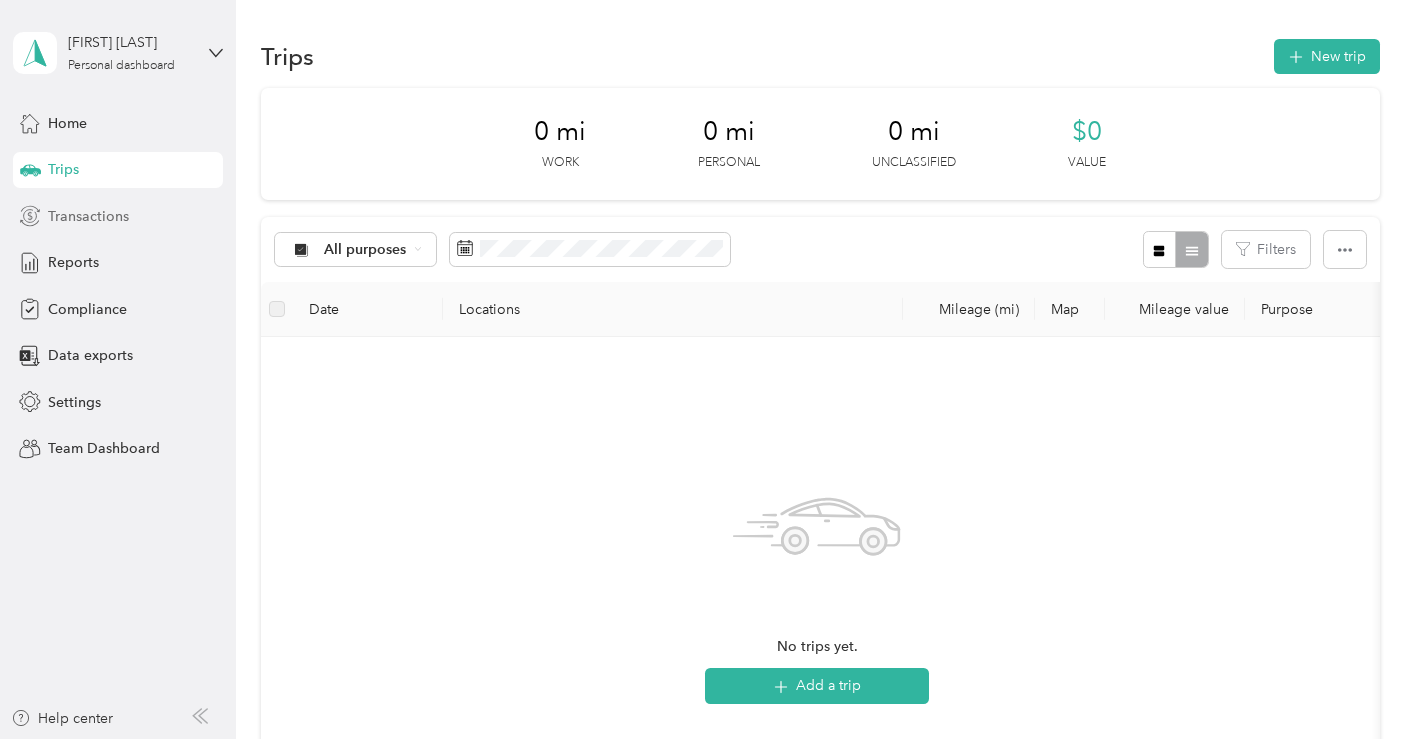 click on "Transactions" at bounding box center (88, 216) 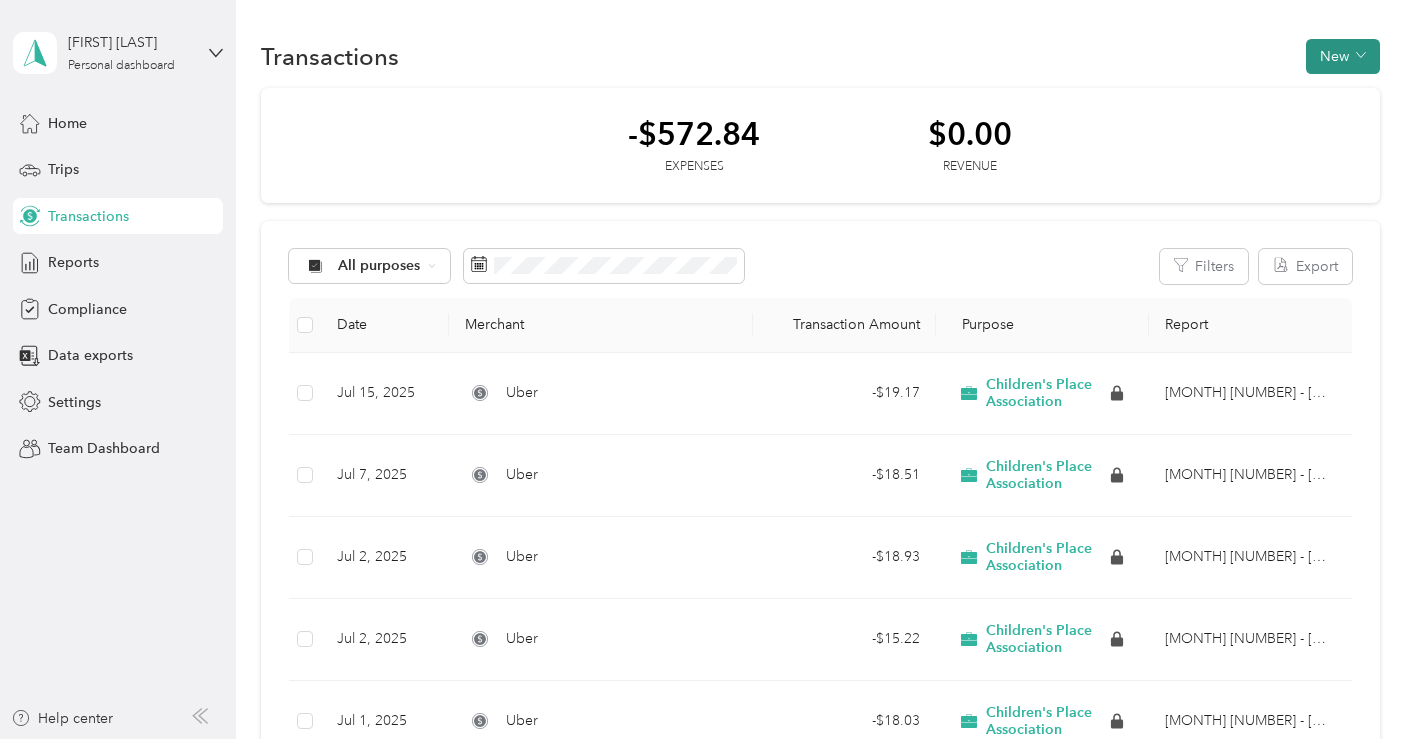 click on "New" at bounding box center [1343, 56] 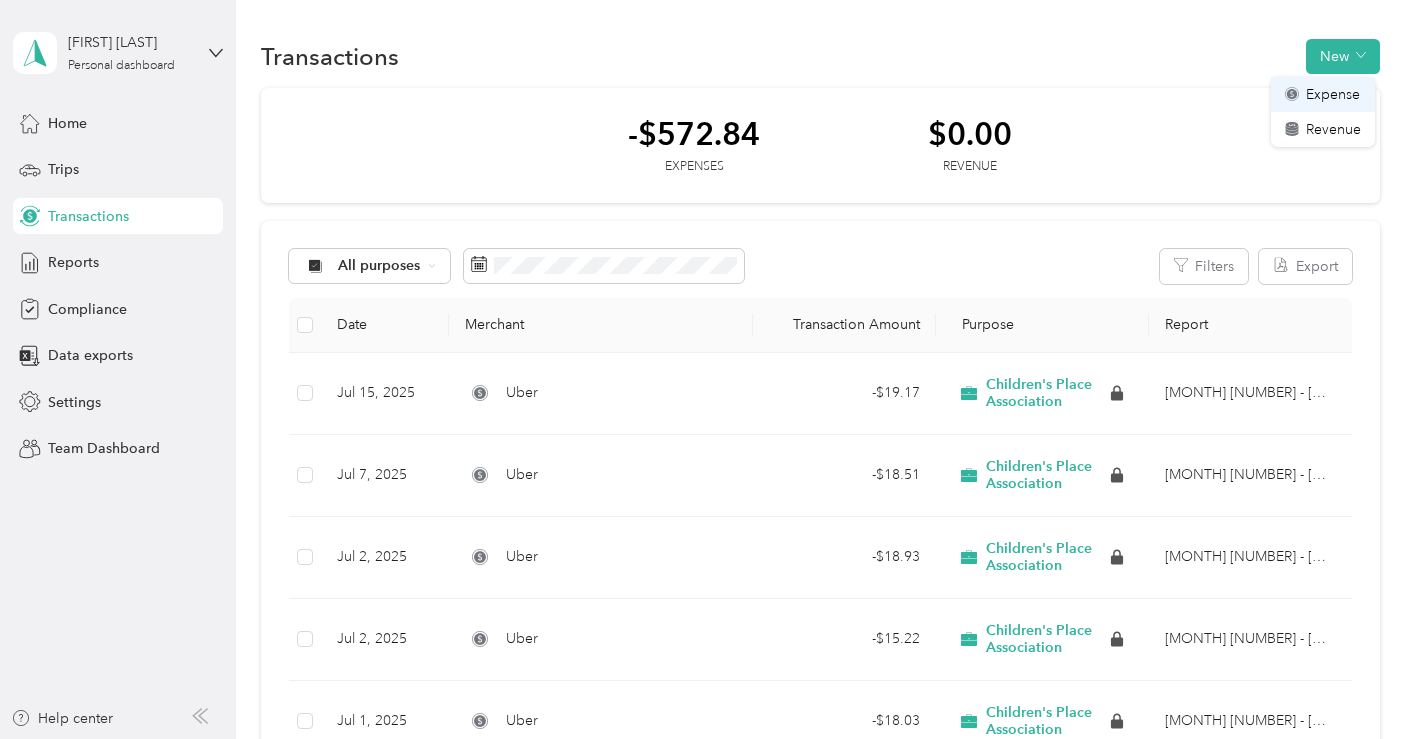 click on "Expense" at bounding box center (1323, 94) 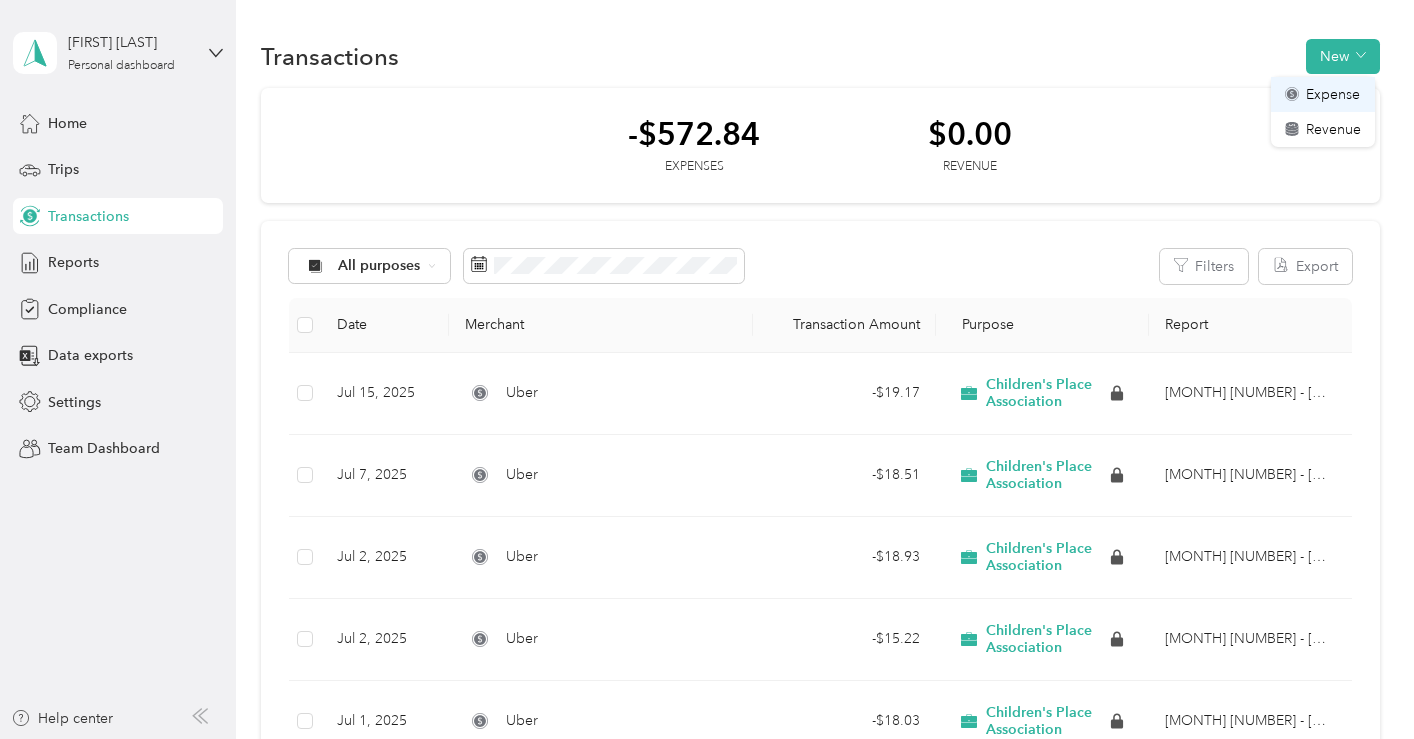 click on "Expense" at bounding box center [1333, 94] 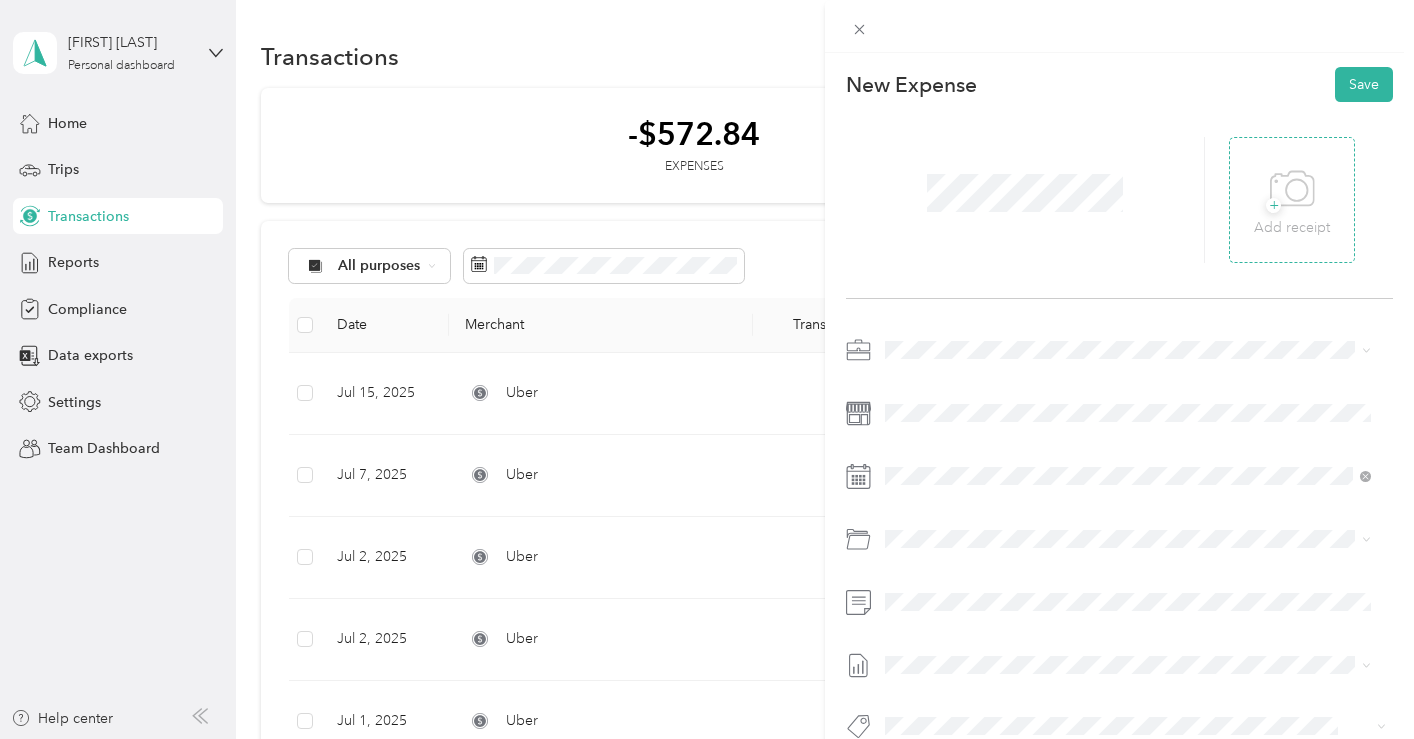 click on "Add receipt" at bounding box center (1292, 228) 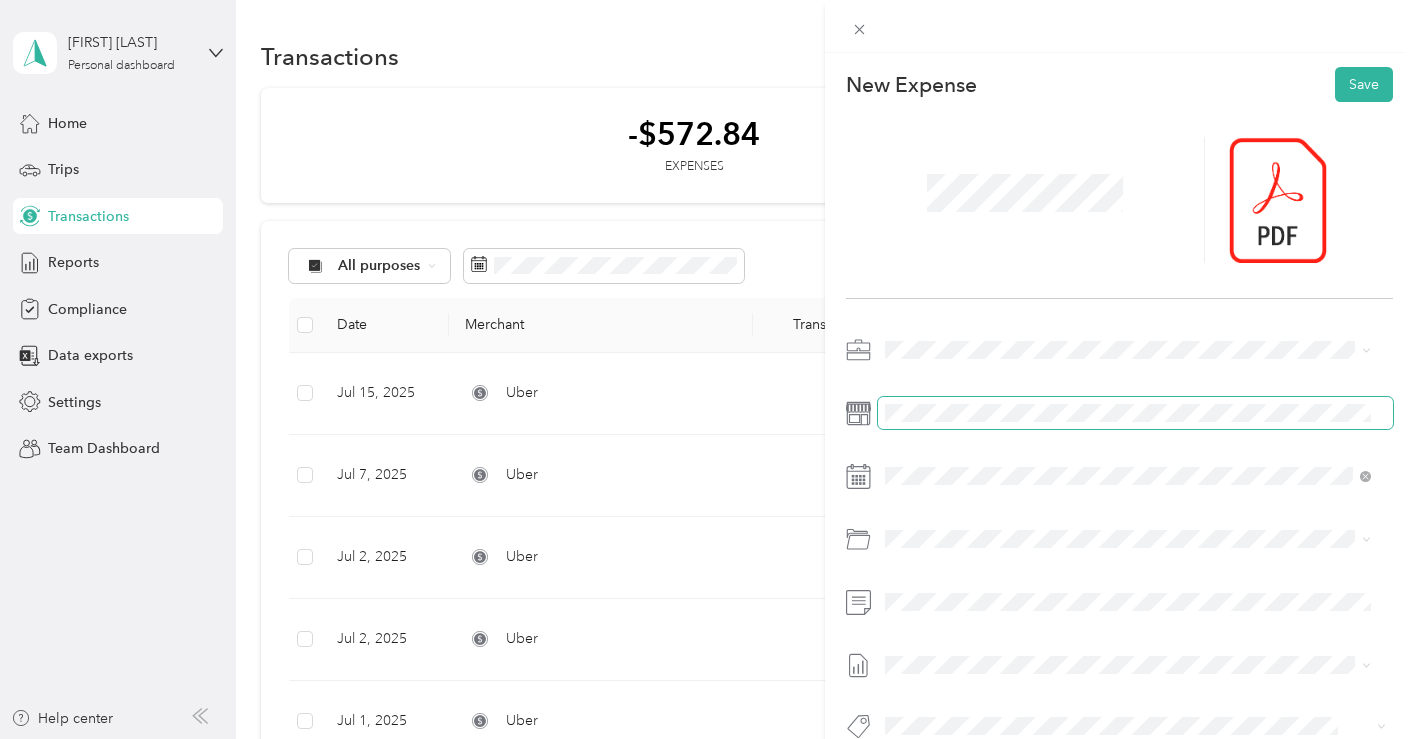 click at bounding box center (1135, 413) 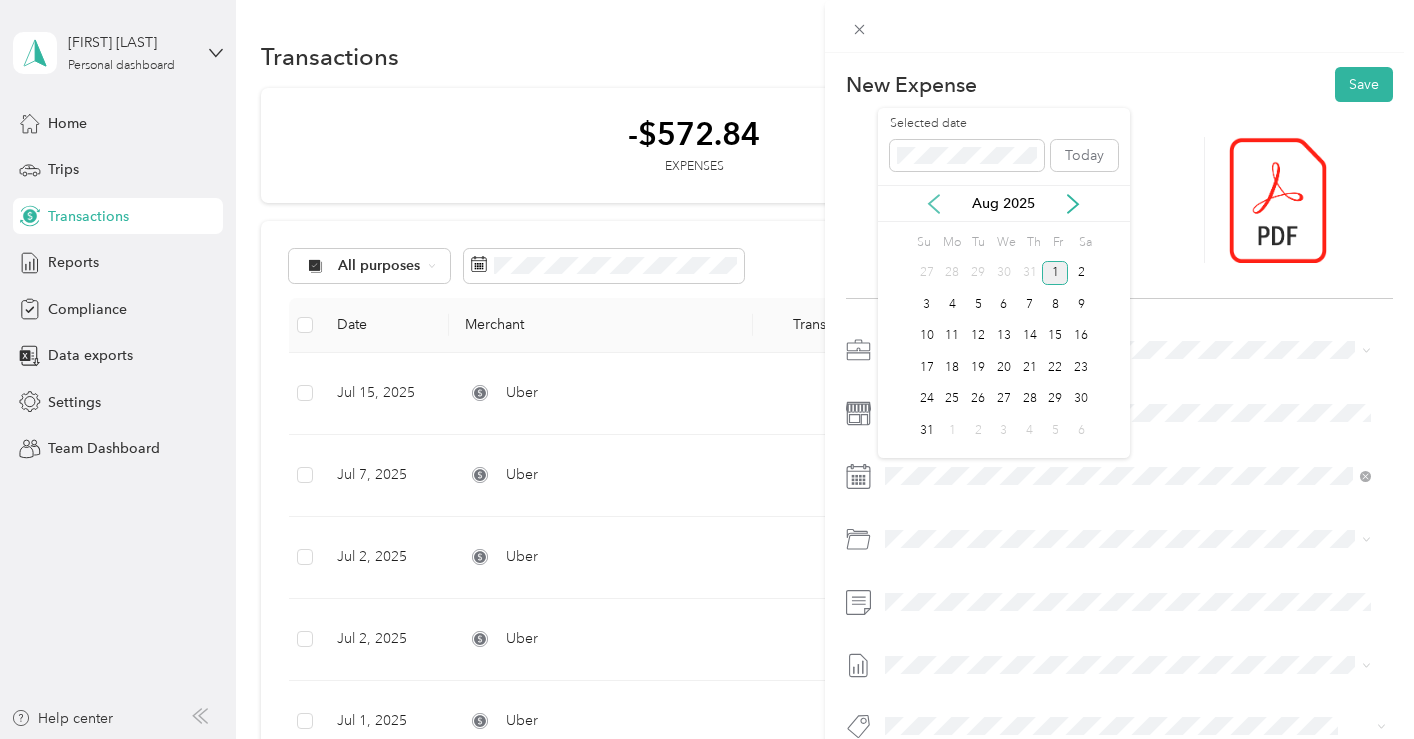 click 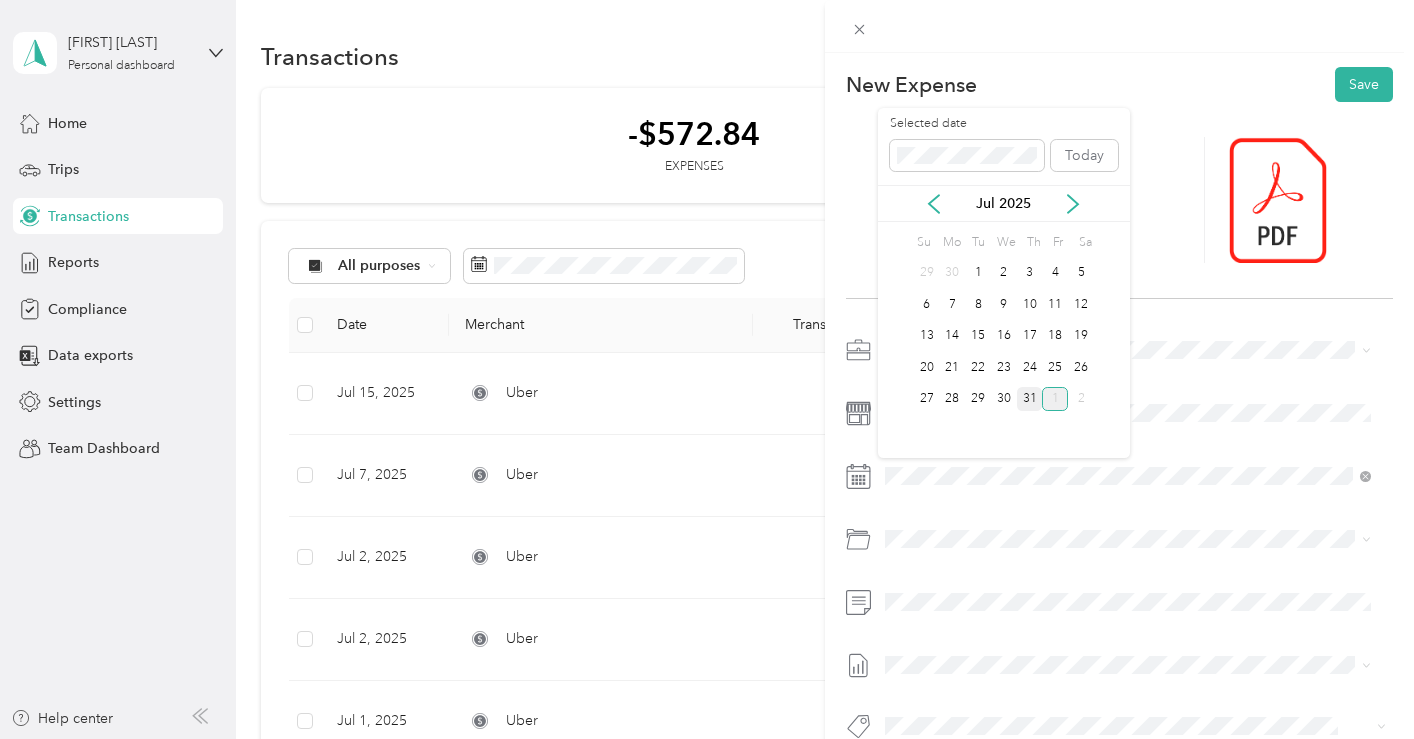 click on "31" at bounding box center [1030, 399] 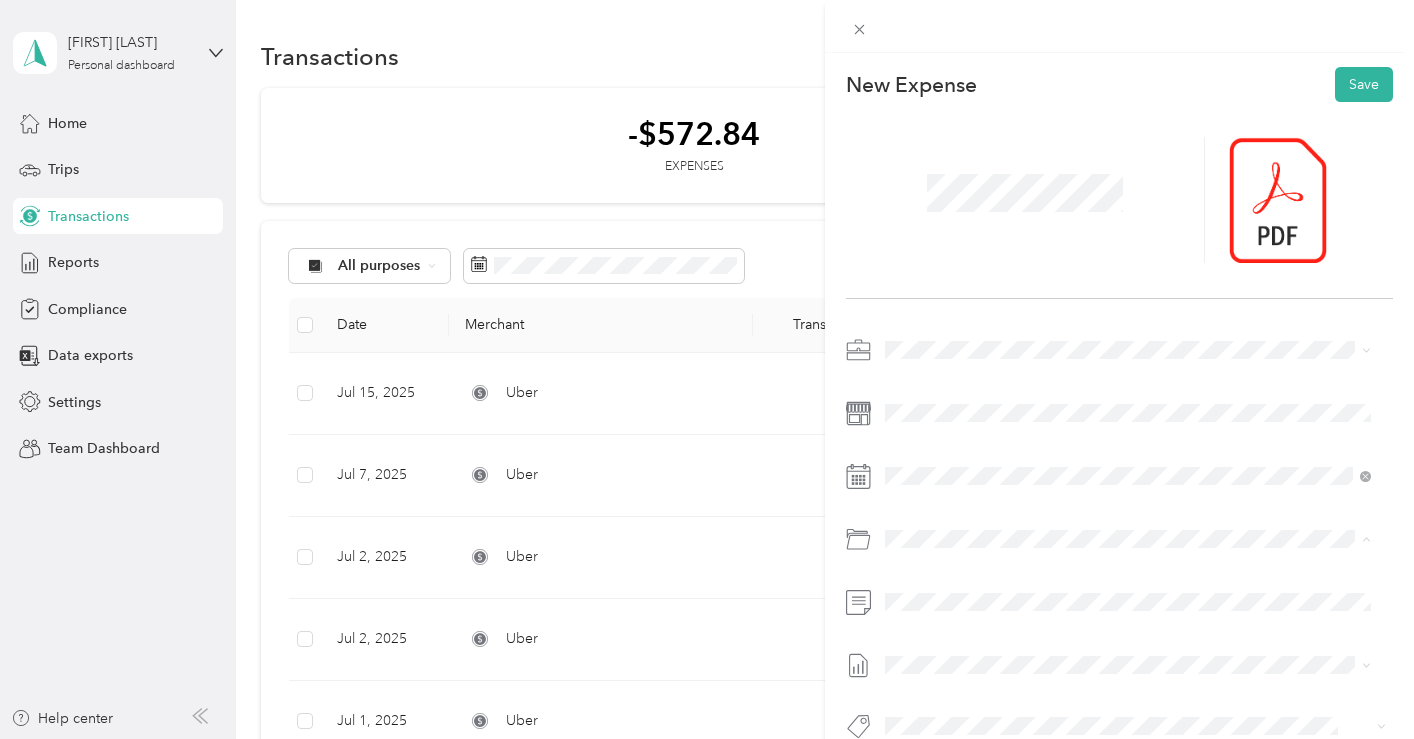 click on "Rideshare" at bounding box center [969, 467] 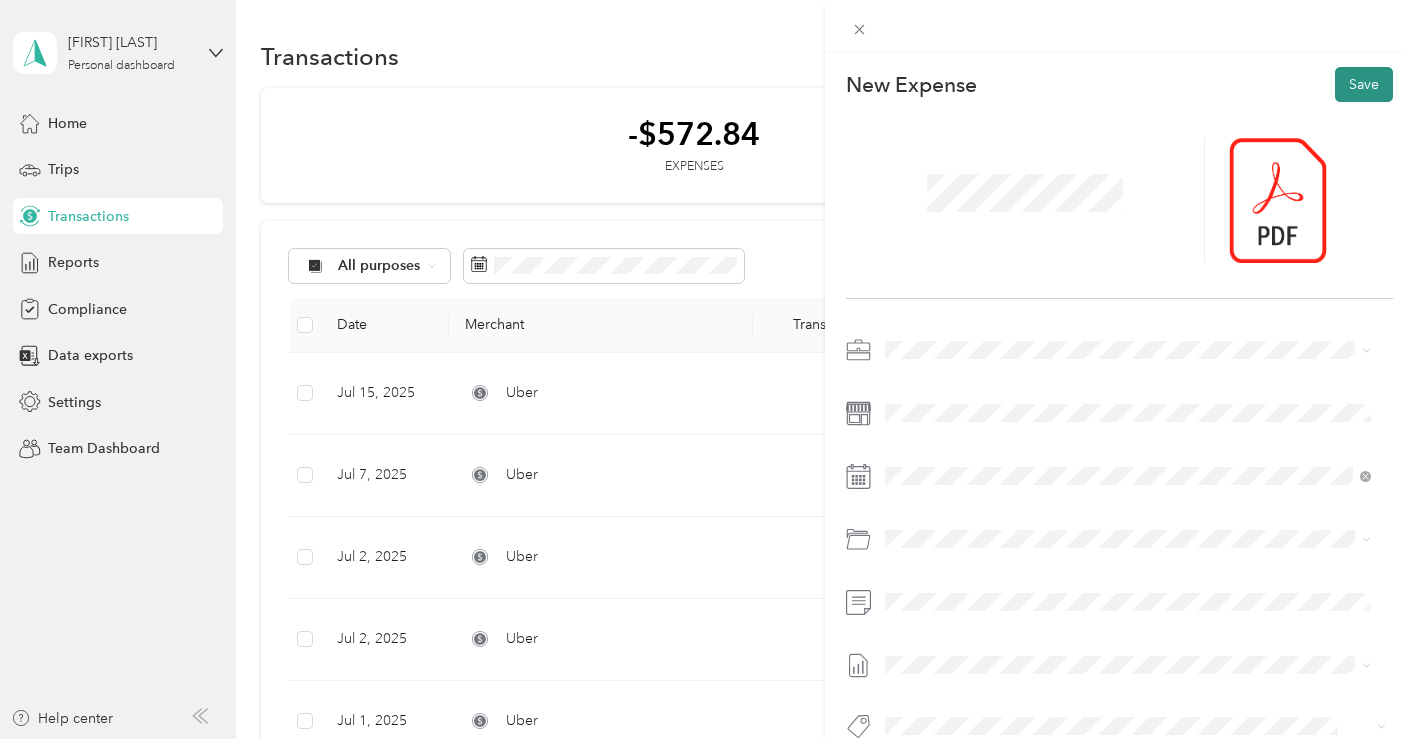 click on "Save" at bounding box center (1364, 84) 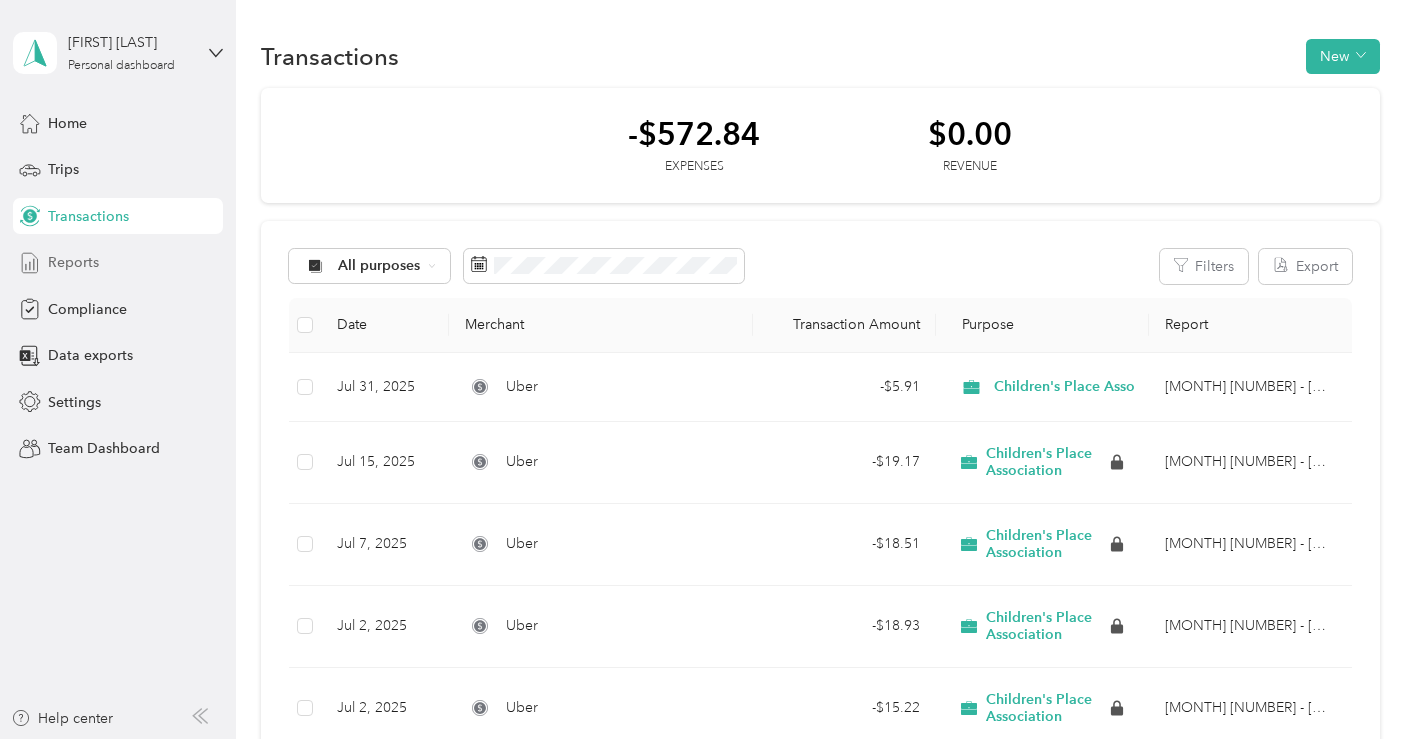 click on "Reports" at bounding box center [118, 263] 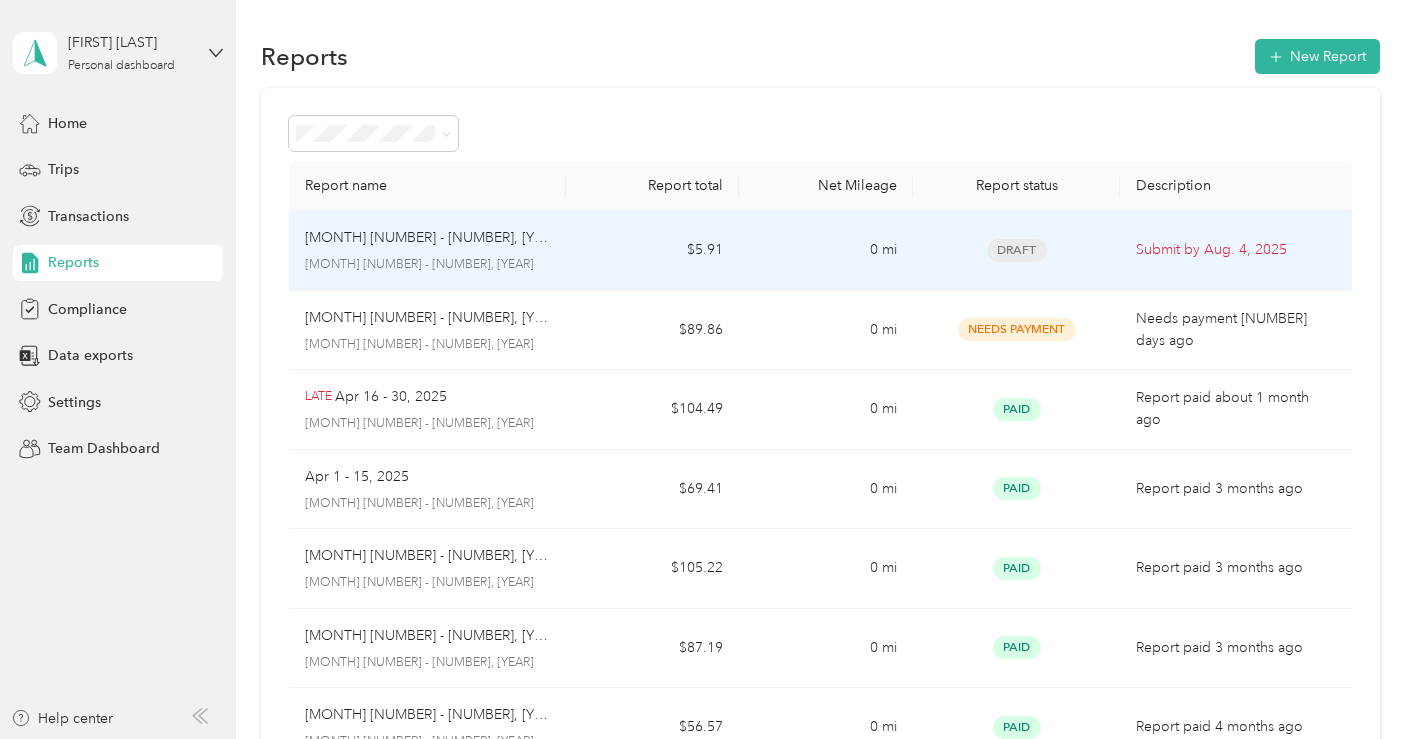 click on "Draft" at bounding box center [1017, 251] 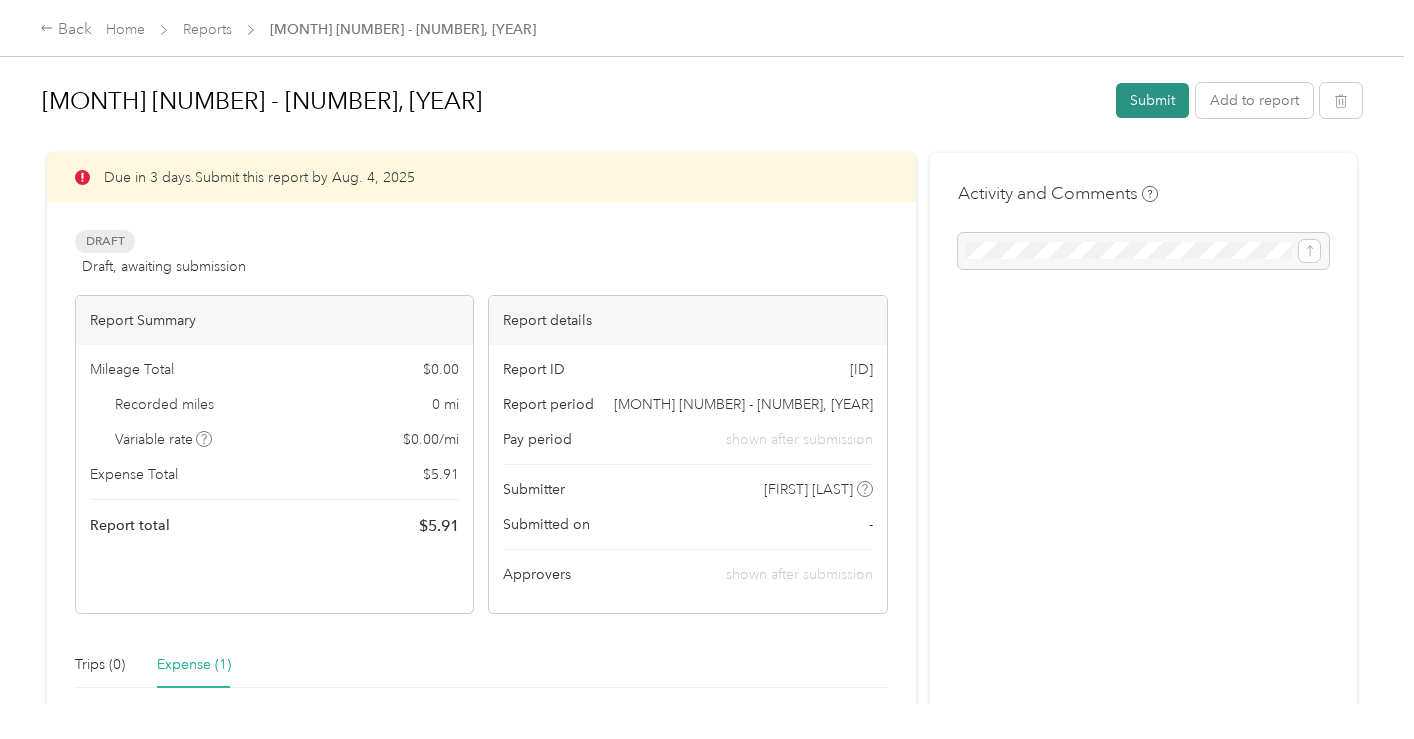 click on "Submit" at bounding box center [1152, 100] 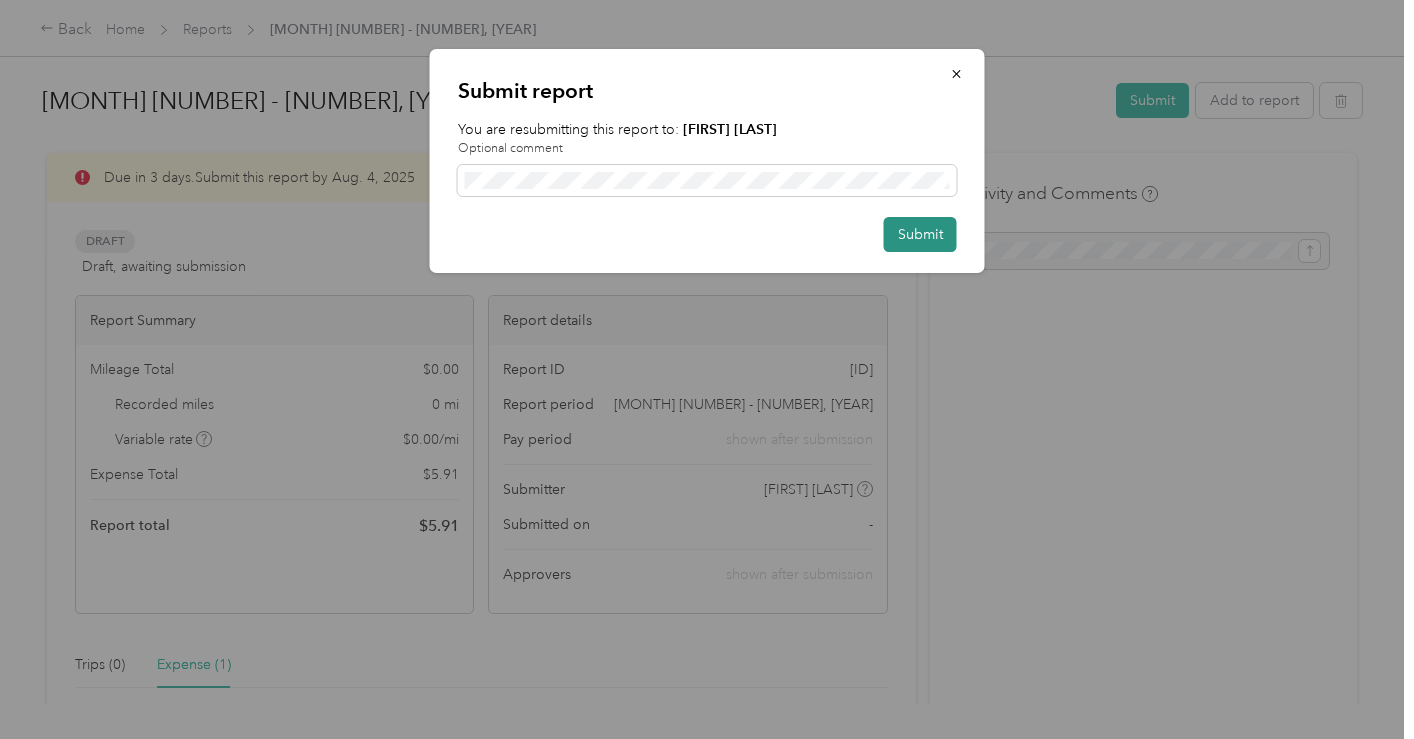 click on "Submit" at bounding box center [920, 234] 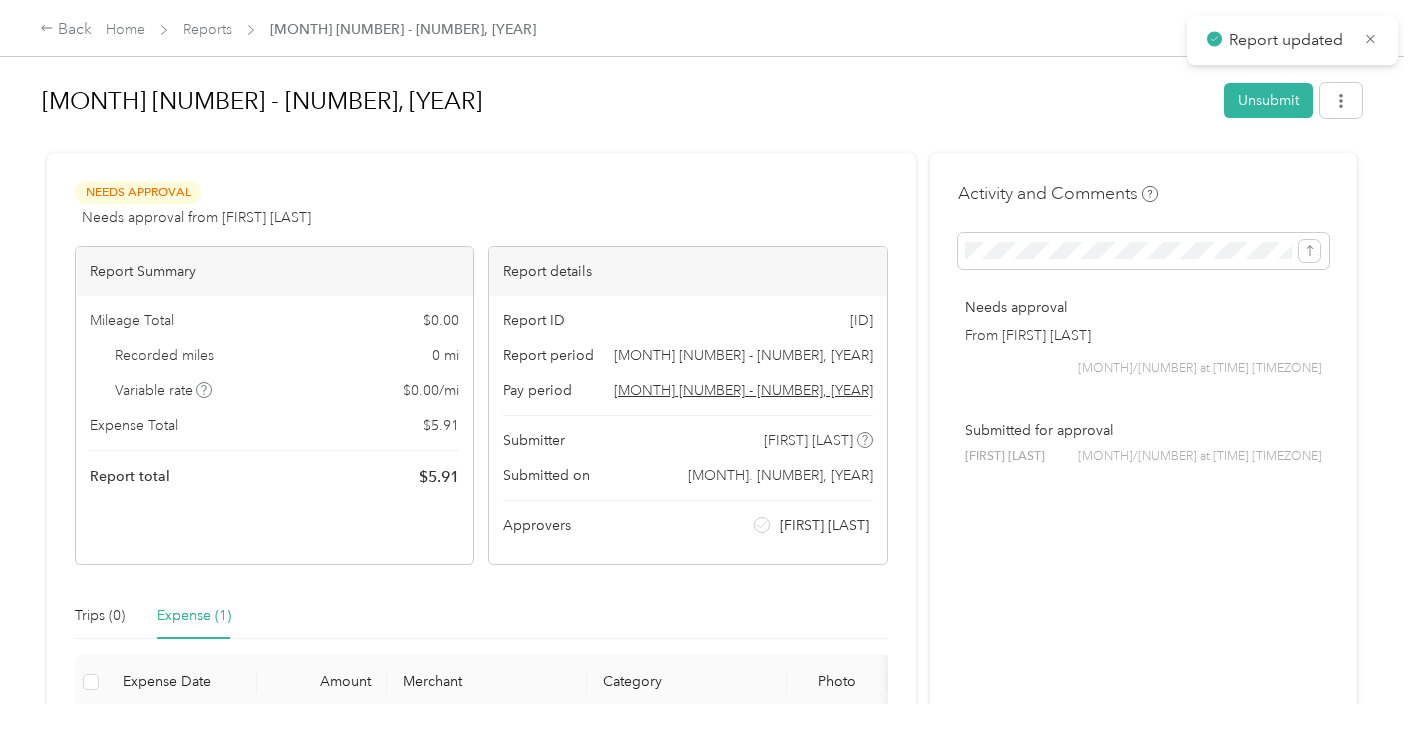 click on "Back Home Reports [MONTH] [NUMBER] - [NUMBER], [YEAR]" at bounding box center [707, 28] 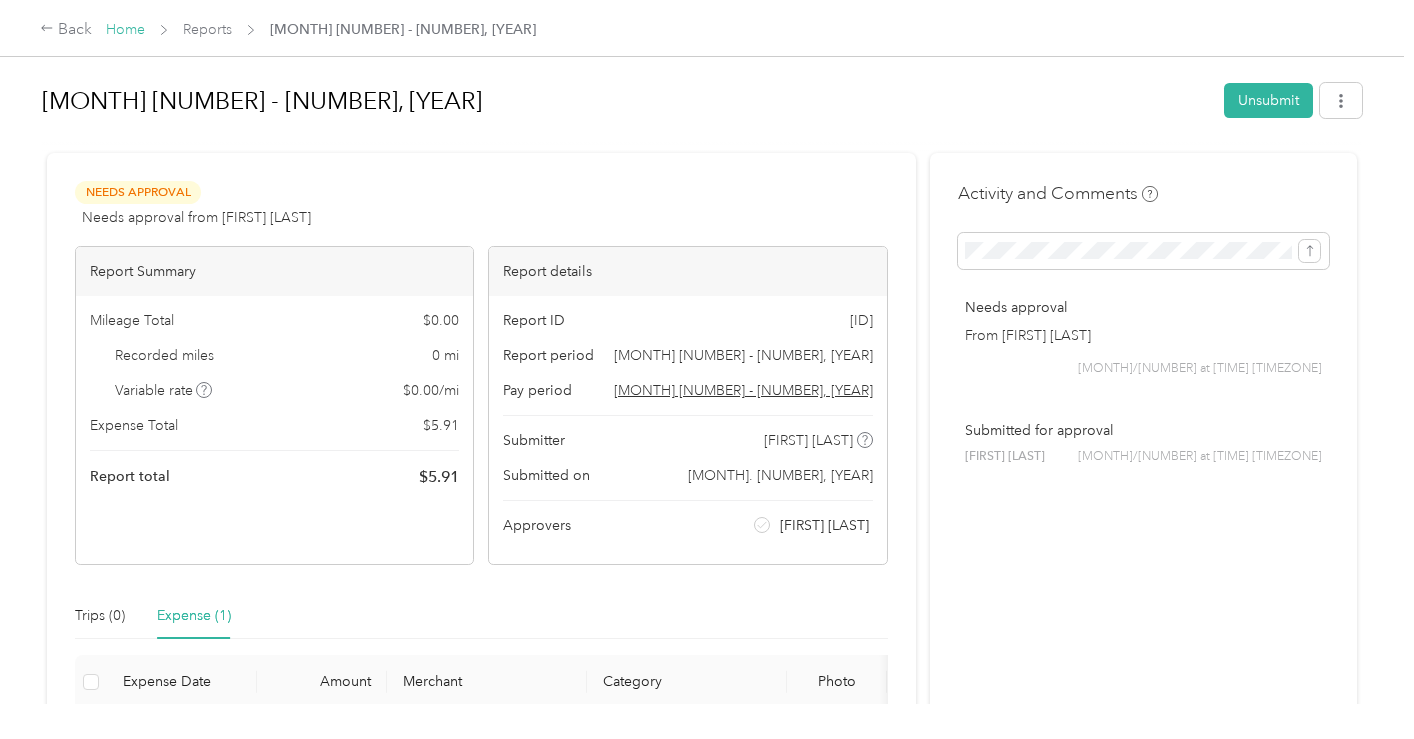 click on "Home" at bounding box center (125, 29) 